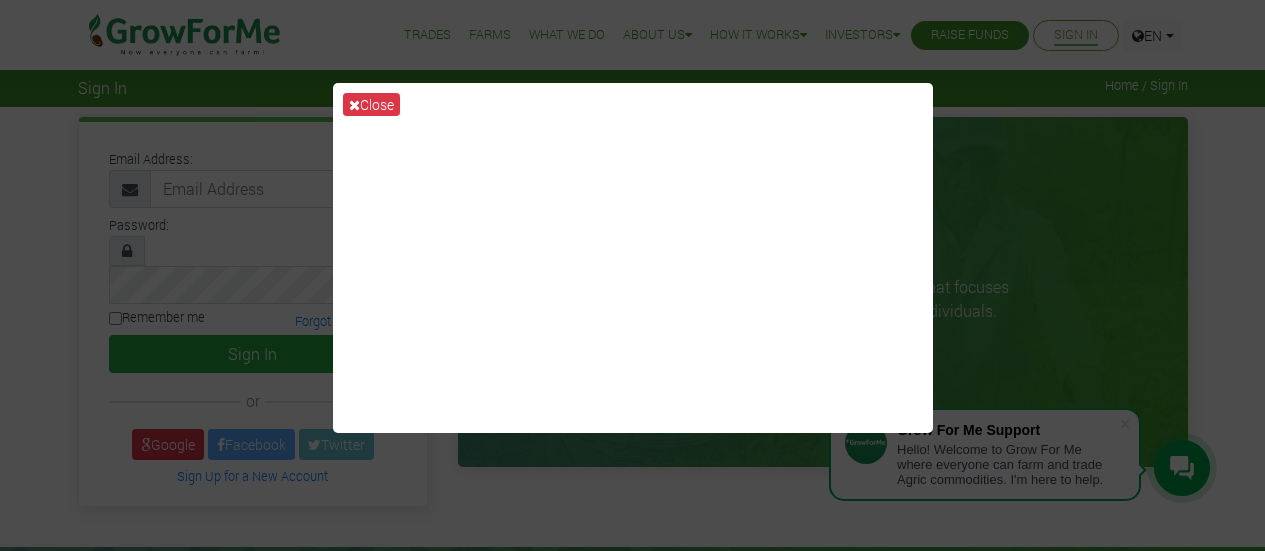 scroll, scrollTop: 0, scrollLeft: 0, axis: both 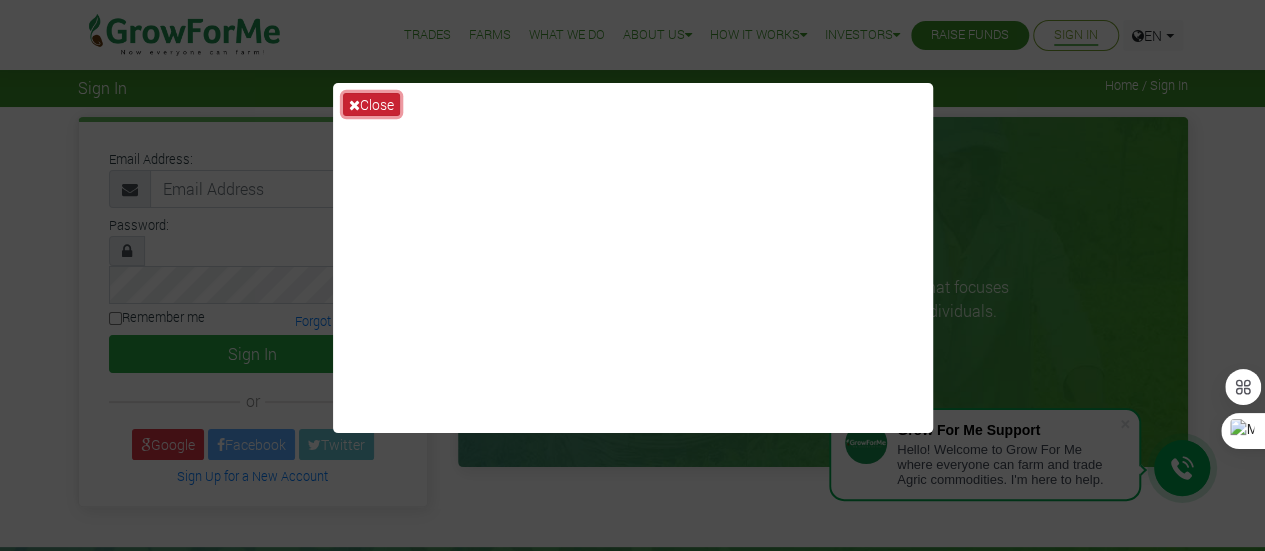 click on "Close" at bounding box center [371, 104] 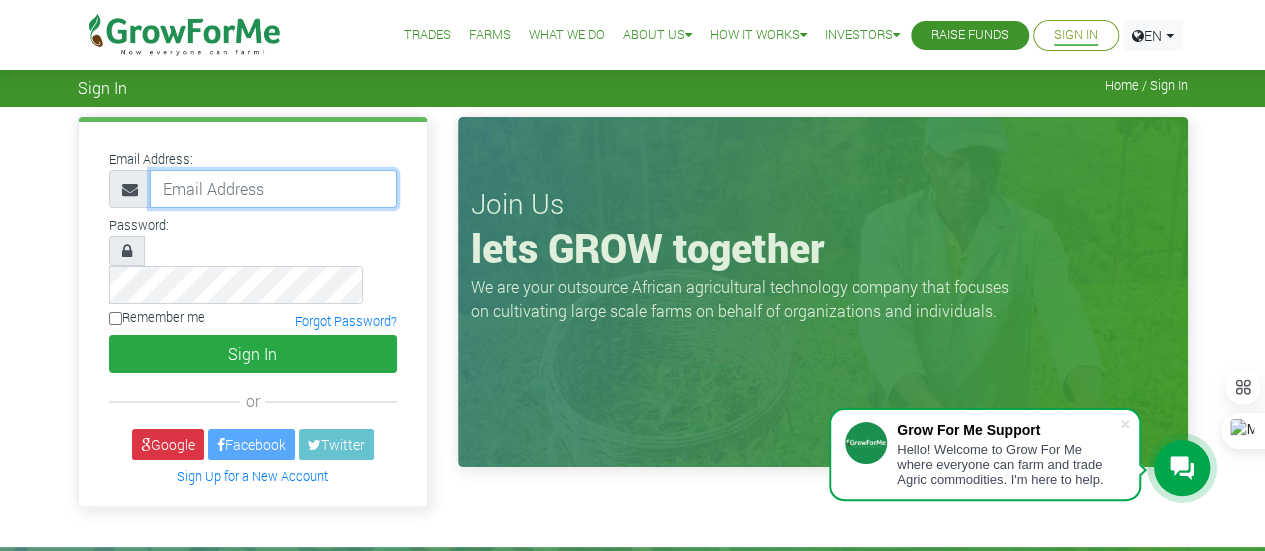 click at bounding box center (273, 189) 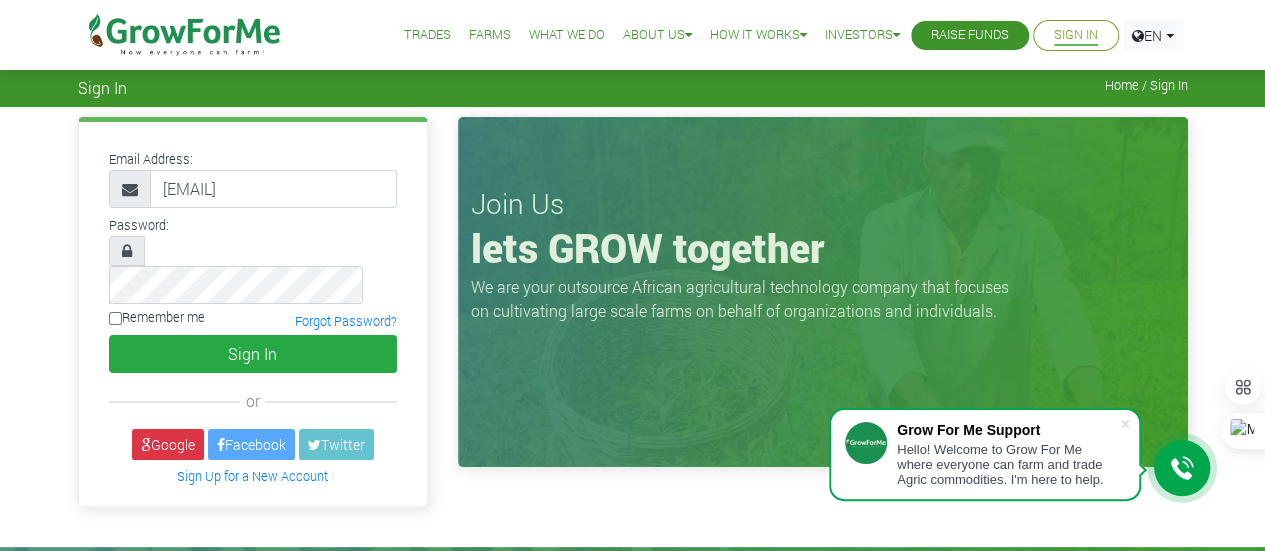 click on "Remember me" at bounding box center [157, 317] 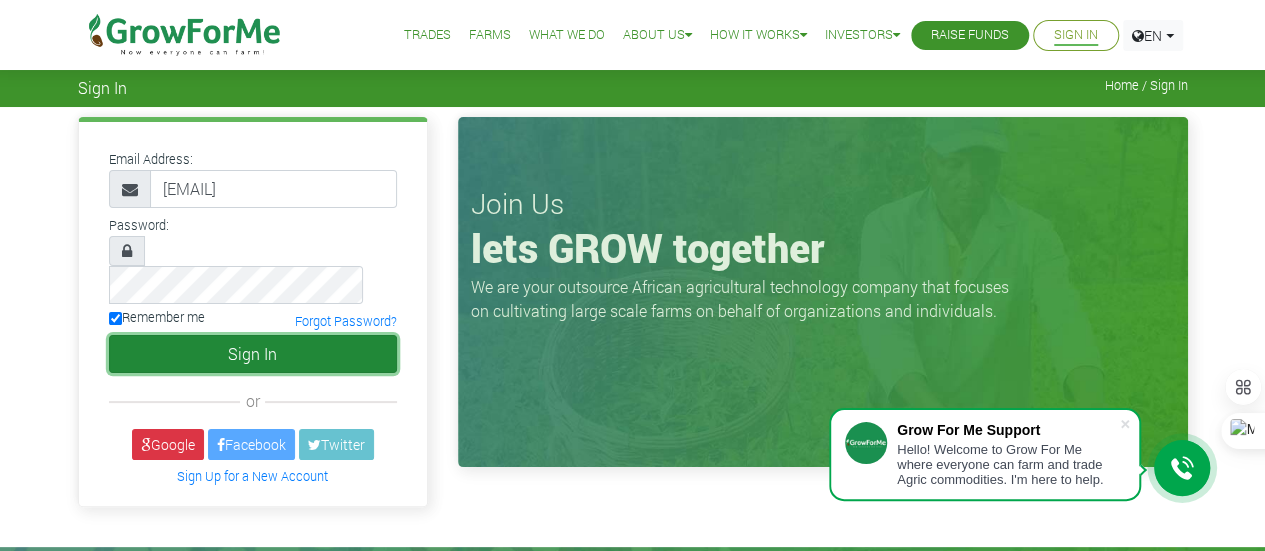 click on "Sign In" at bounding box center (253, 354) 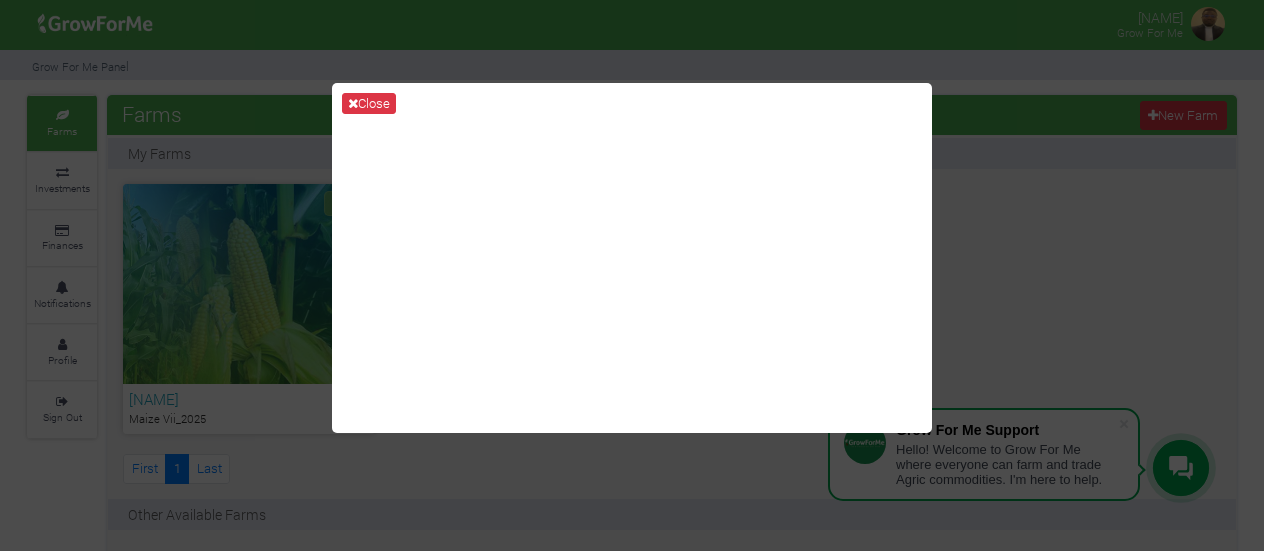 scroll, scrollTop: 0, scrollLeft: 0, axis: both 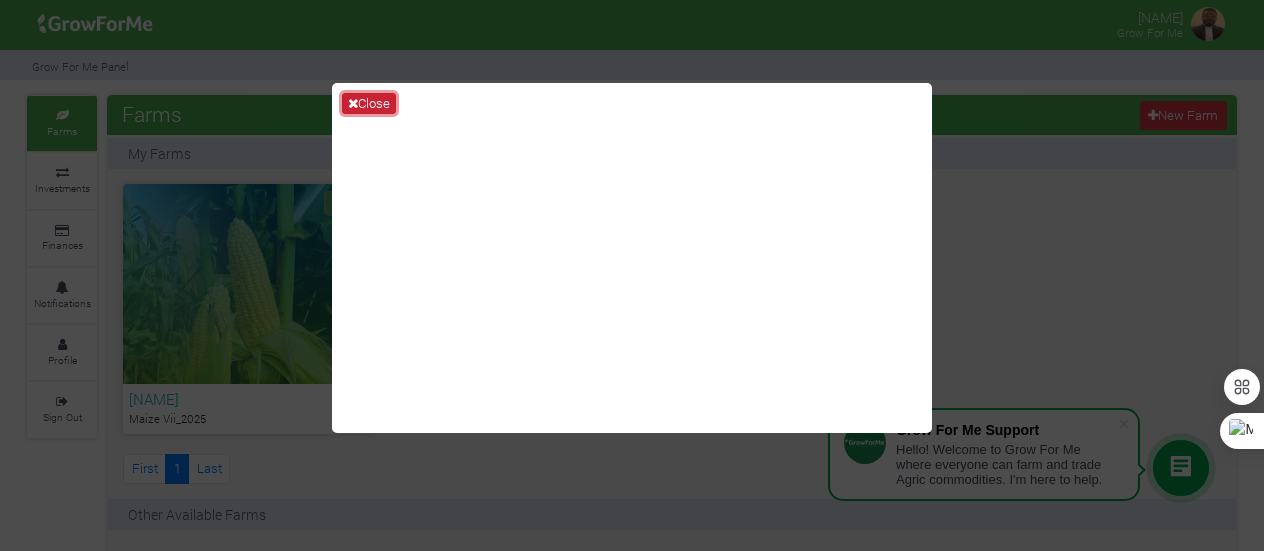 click at bounding box center (353, 103) 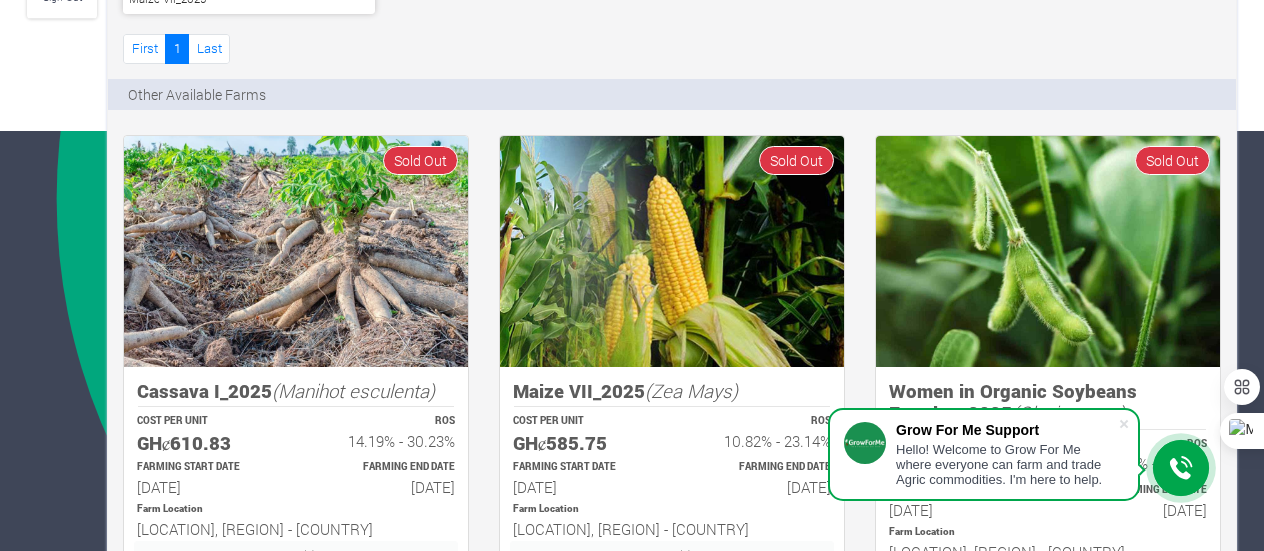 scroll, scrollTop: 0, scrollLeft: 0, axis: both 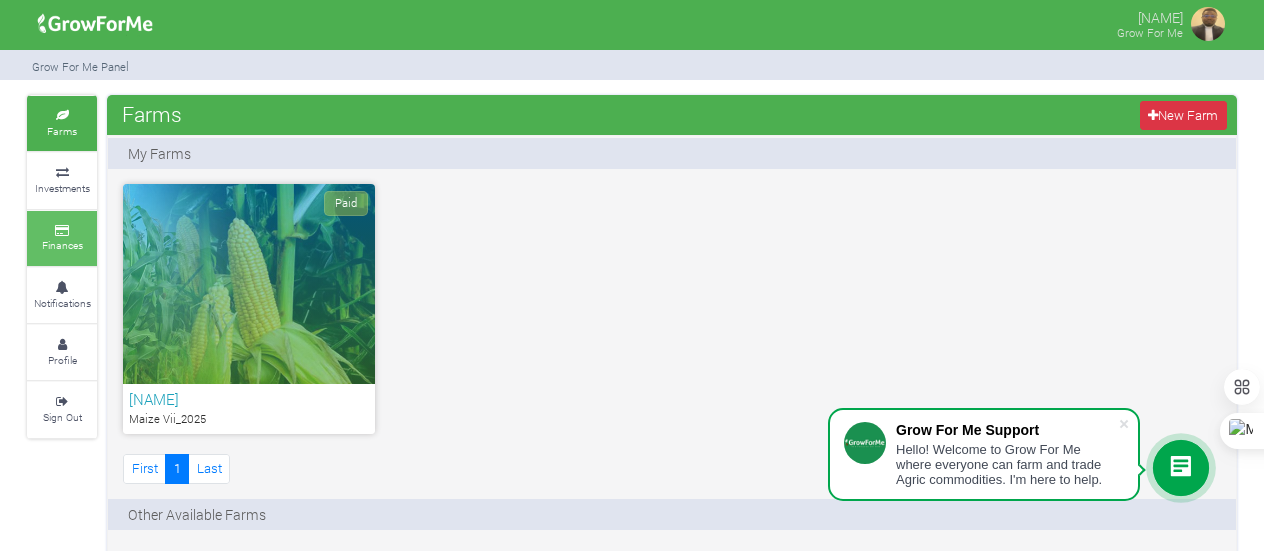 click on "Finances" at bounding box center (62, 245) 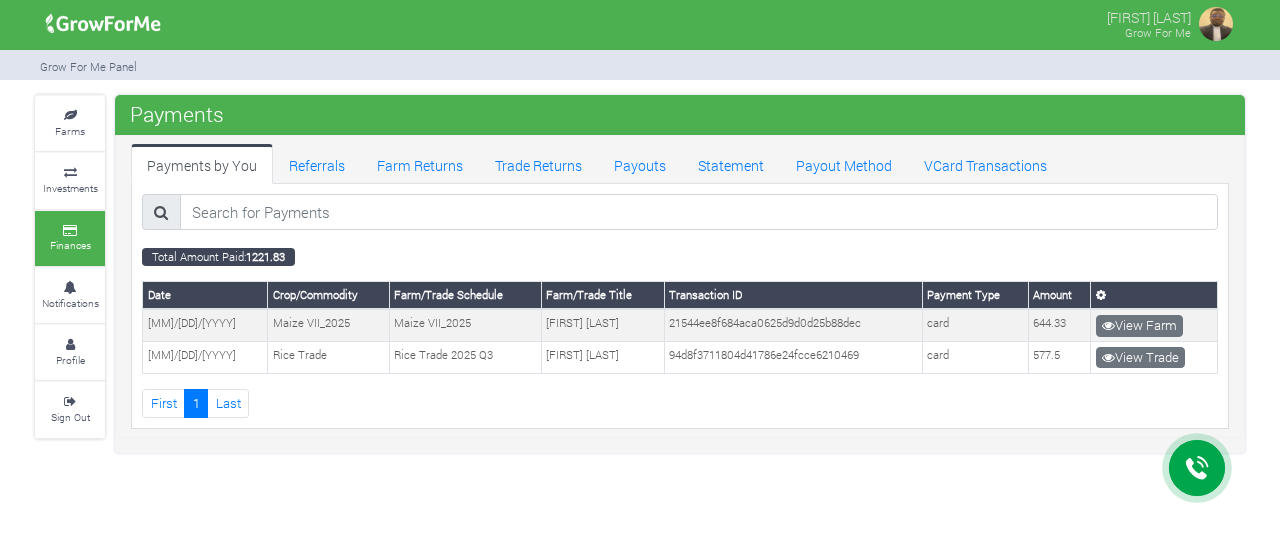 scroll, scrollTop: 0, scrollLeft: 0, axis: both 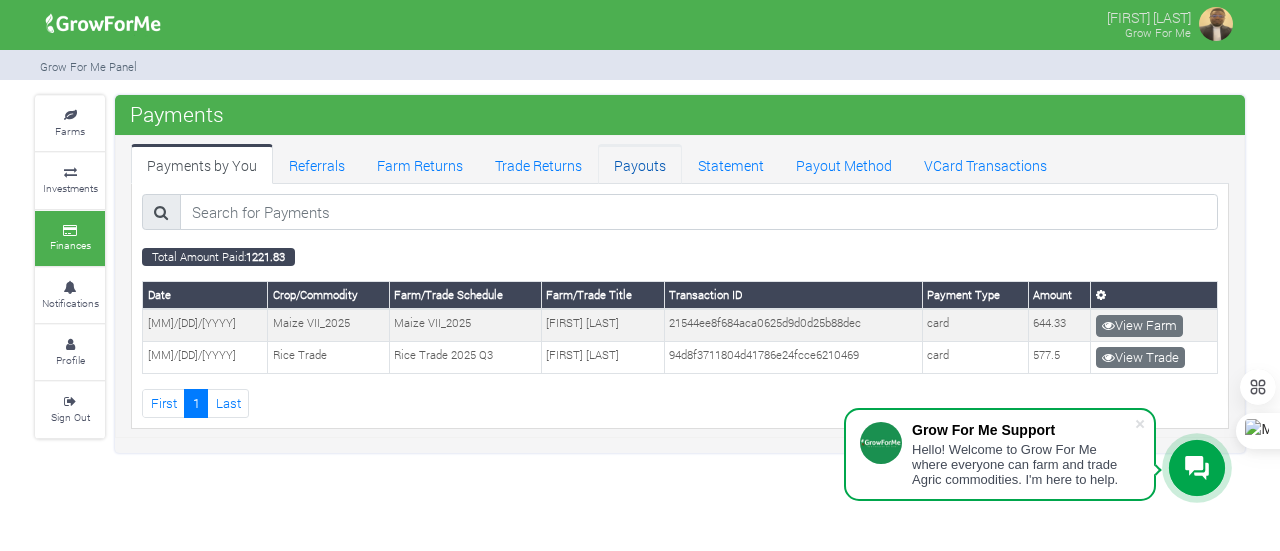 click on "Payouts" at bounding box center (640, 164) 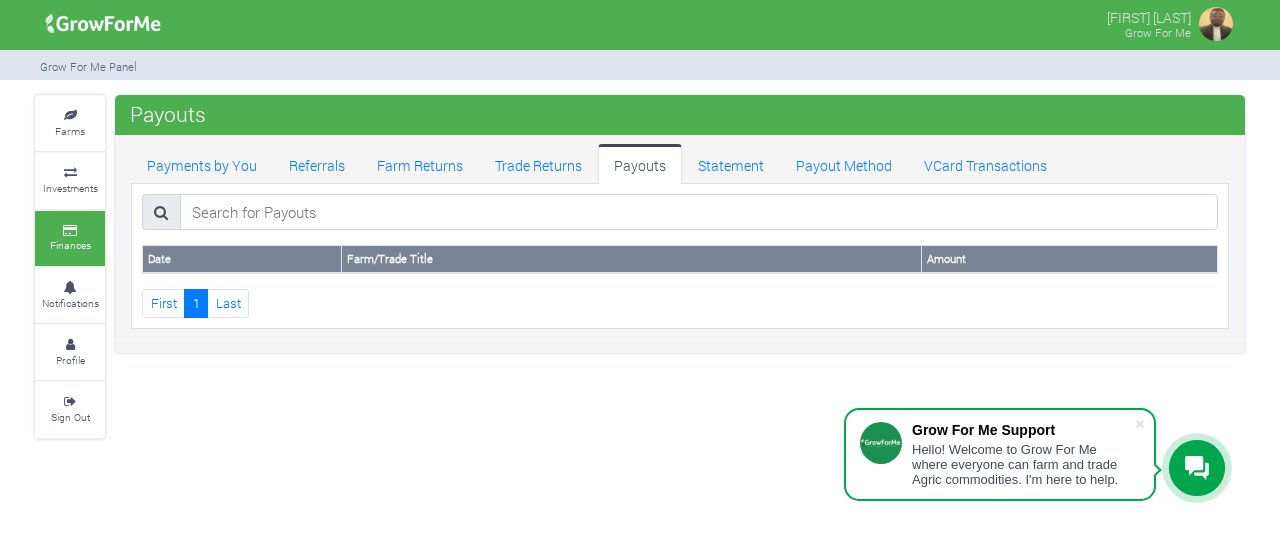 scroll, scrollTop: 0, scrollLeft: 0, axis: both 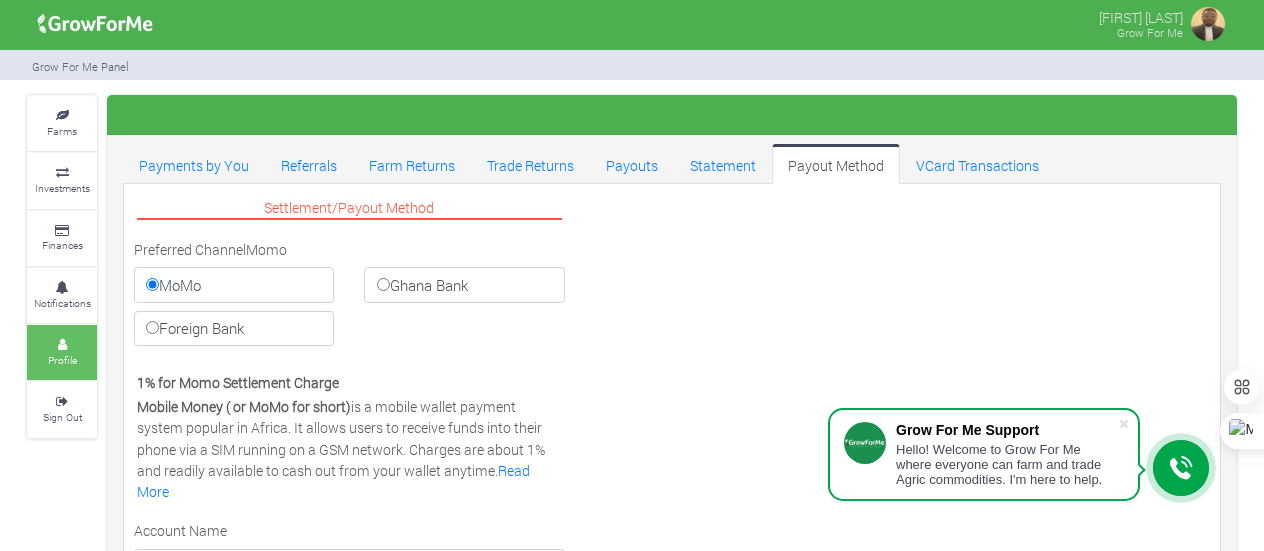click on "Profile" at bounding box center [62, 360] 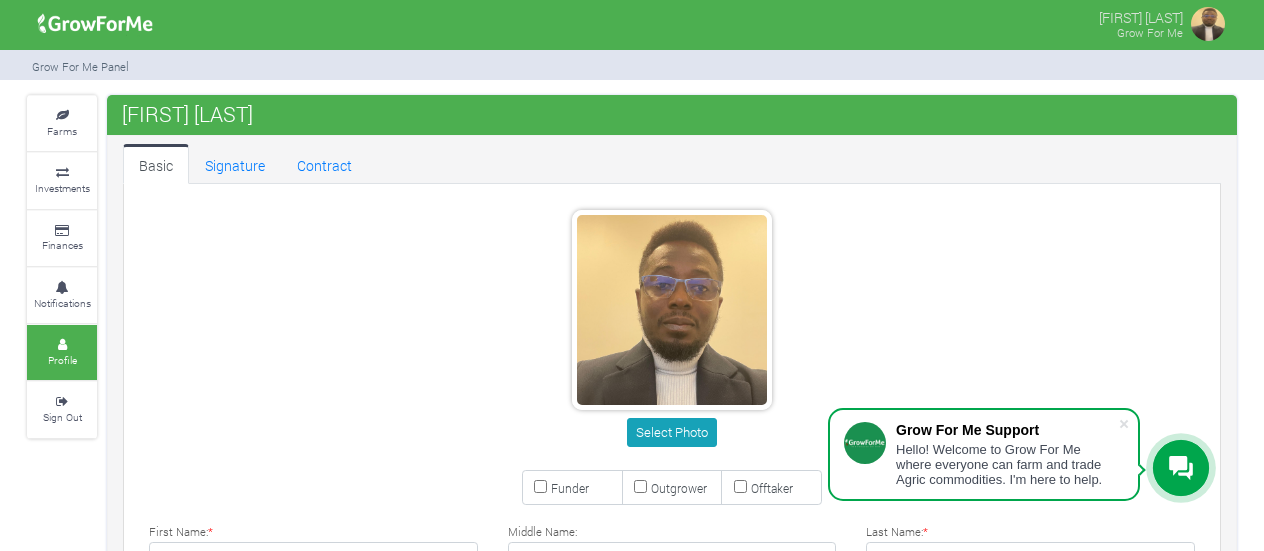 scroll, scrollTop: 0, scrollLeft: 0, axis: both 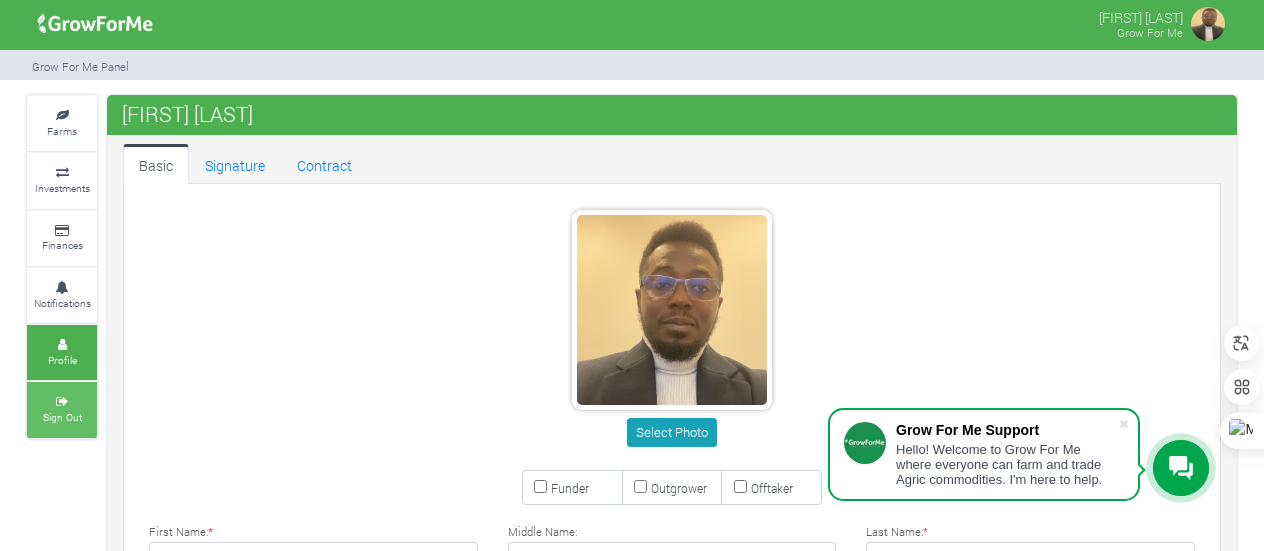 click on "Sign Out" at bounding box center [62, 409] 